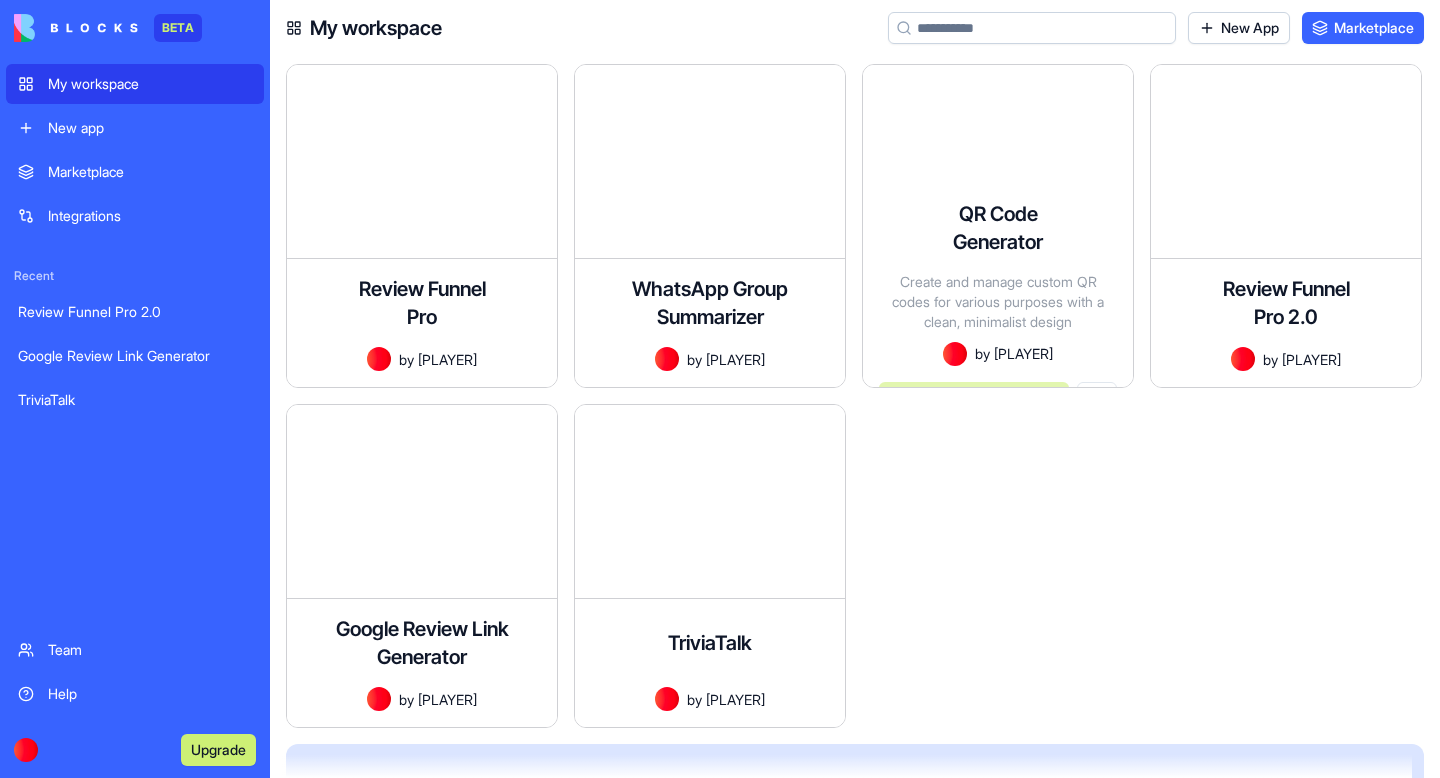 scroll, scrollTop: 0, scrollLeft: 0, axis: both 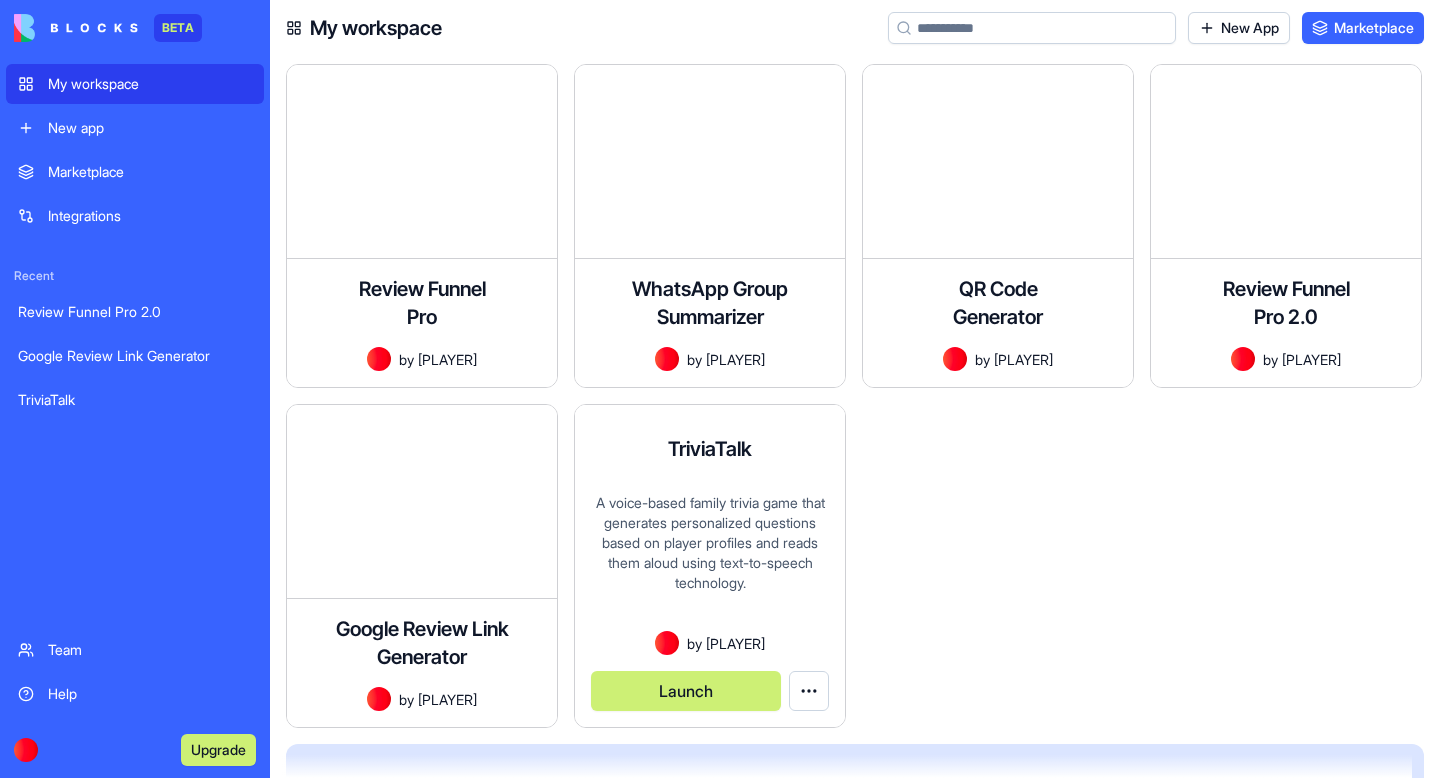 click on "A voice-based family trivia game that generates personalized questions based on player profiles and reads them aloud using text-to-speech technology." at bounding box center (710, 562) 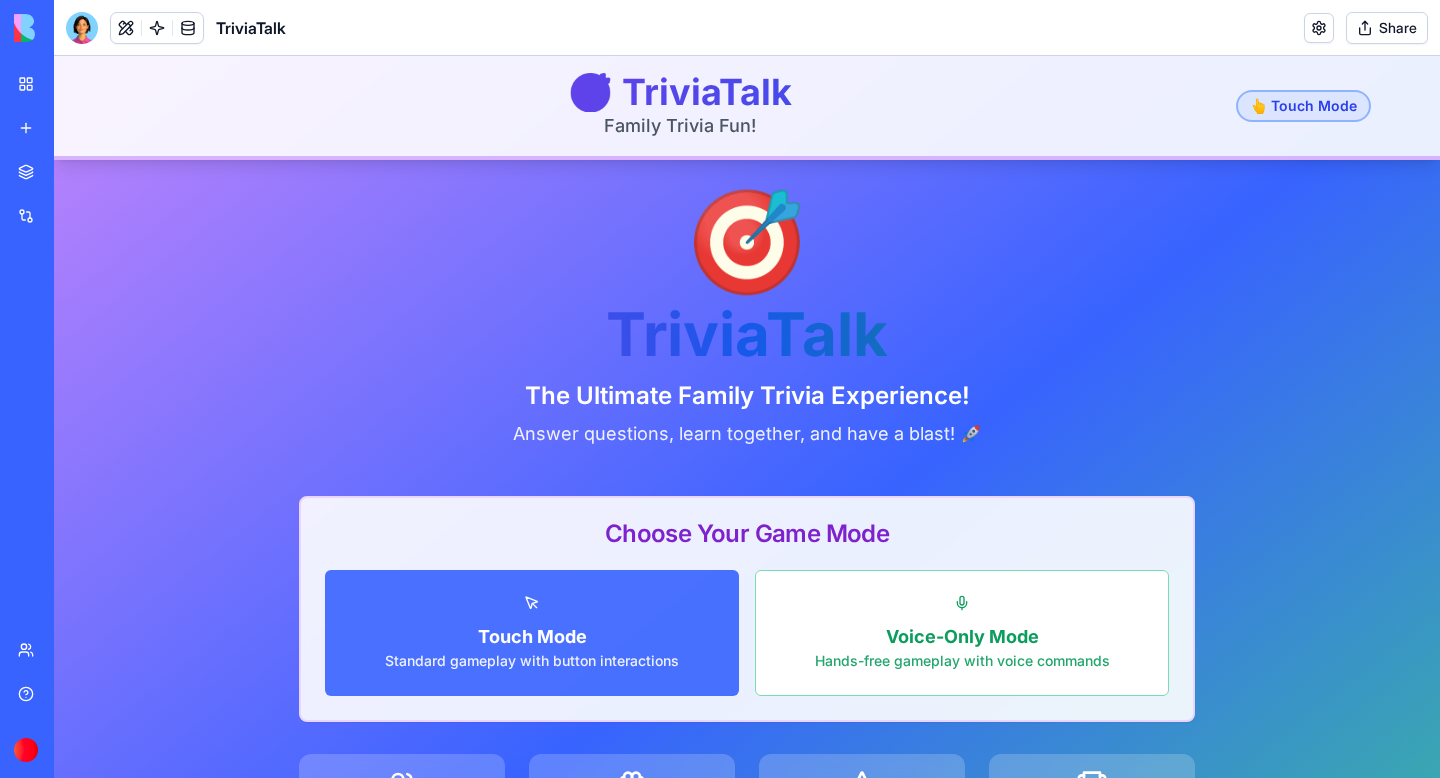 scroll, scrollTop: 376, scrollLeft: 0, axis: vertical 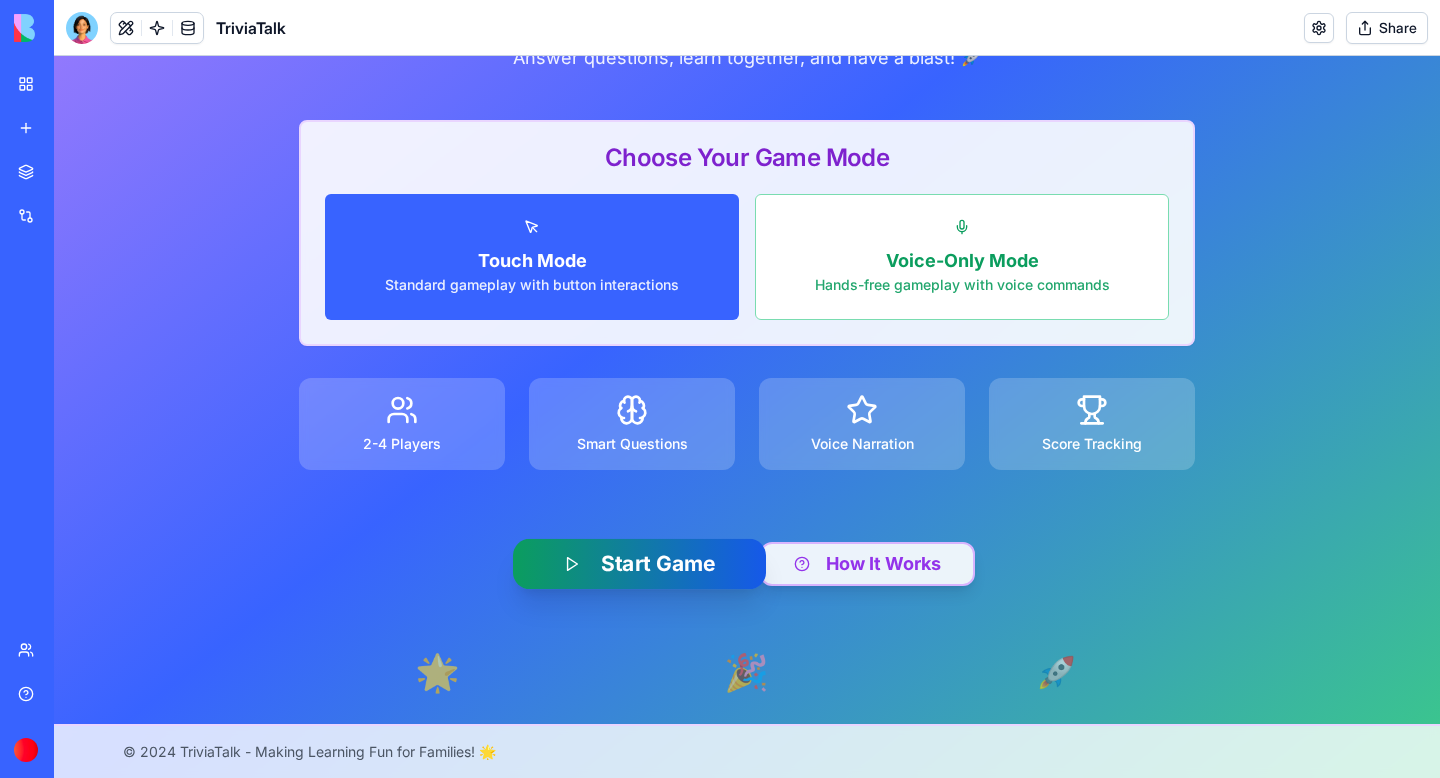 click on "Start Game" at bounding box center [639, 564] 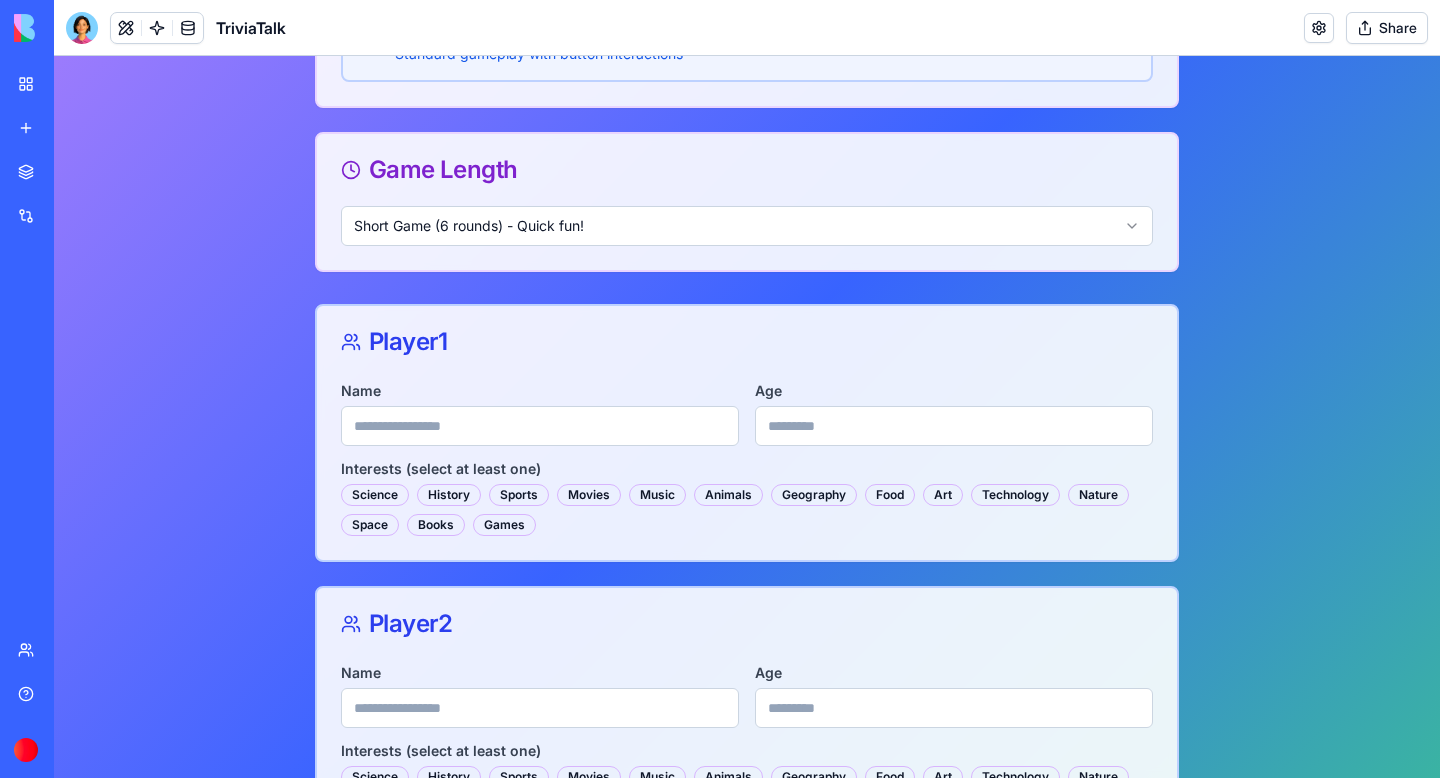 click on "Name" at bounding box center [540, 426] 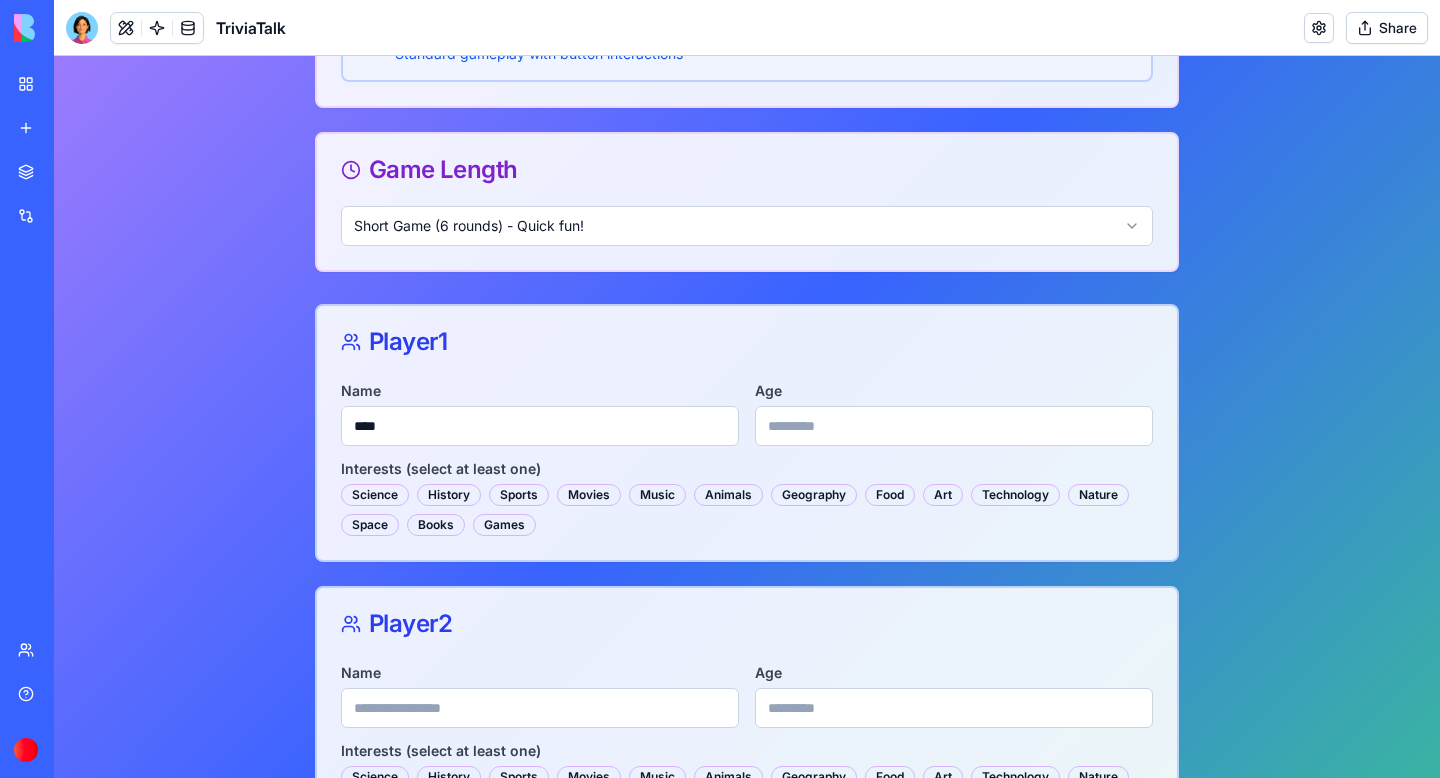 click on "Name **** Age Interests (select at least one) Science History Sports Movies Music Animals Geography Food Art Technology Nature Space Books Games" at bounding box center (747, 469) 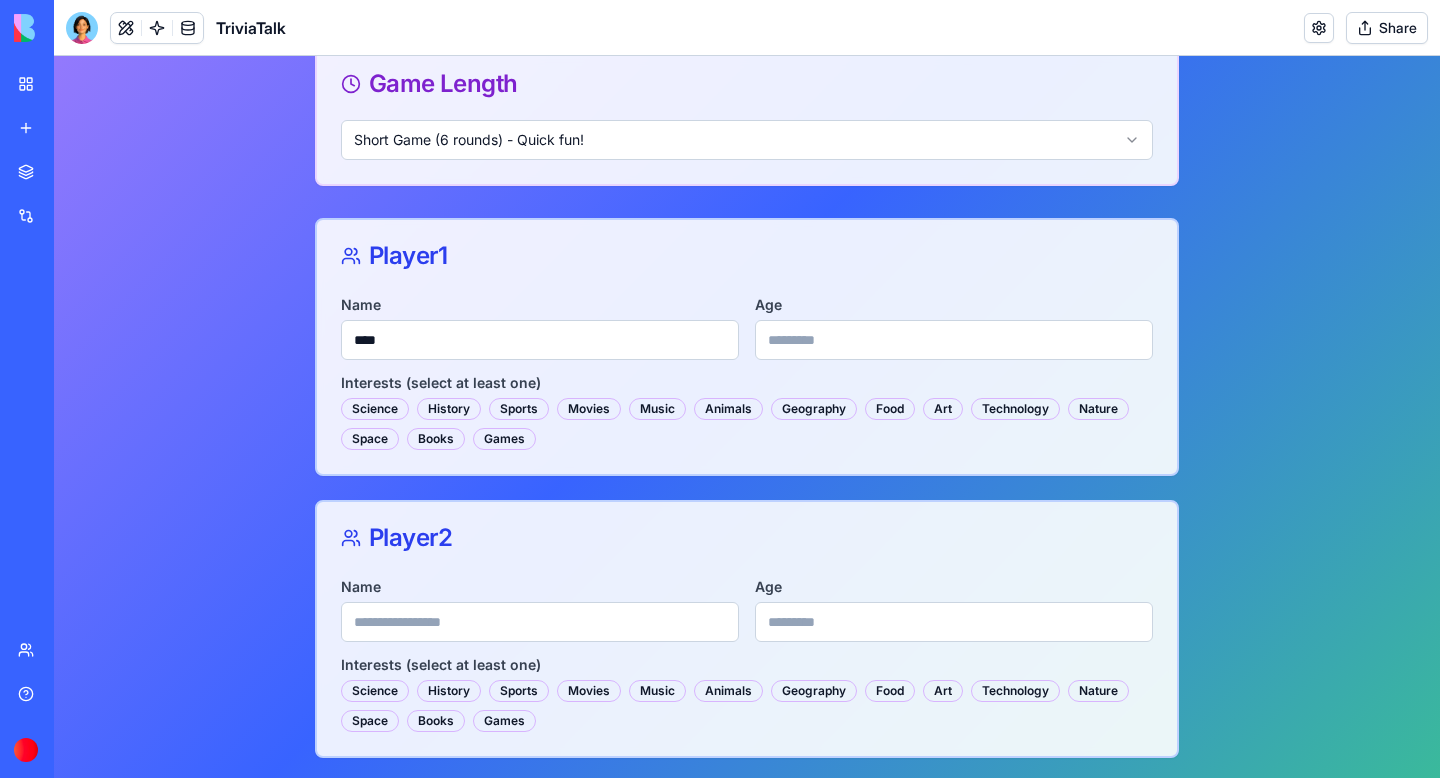 scroll, scrollTop: 463, scrollLeft: 0, axis: vertical 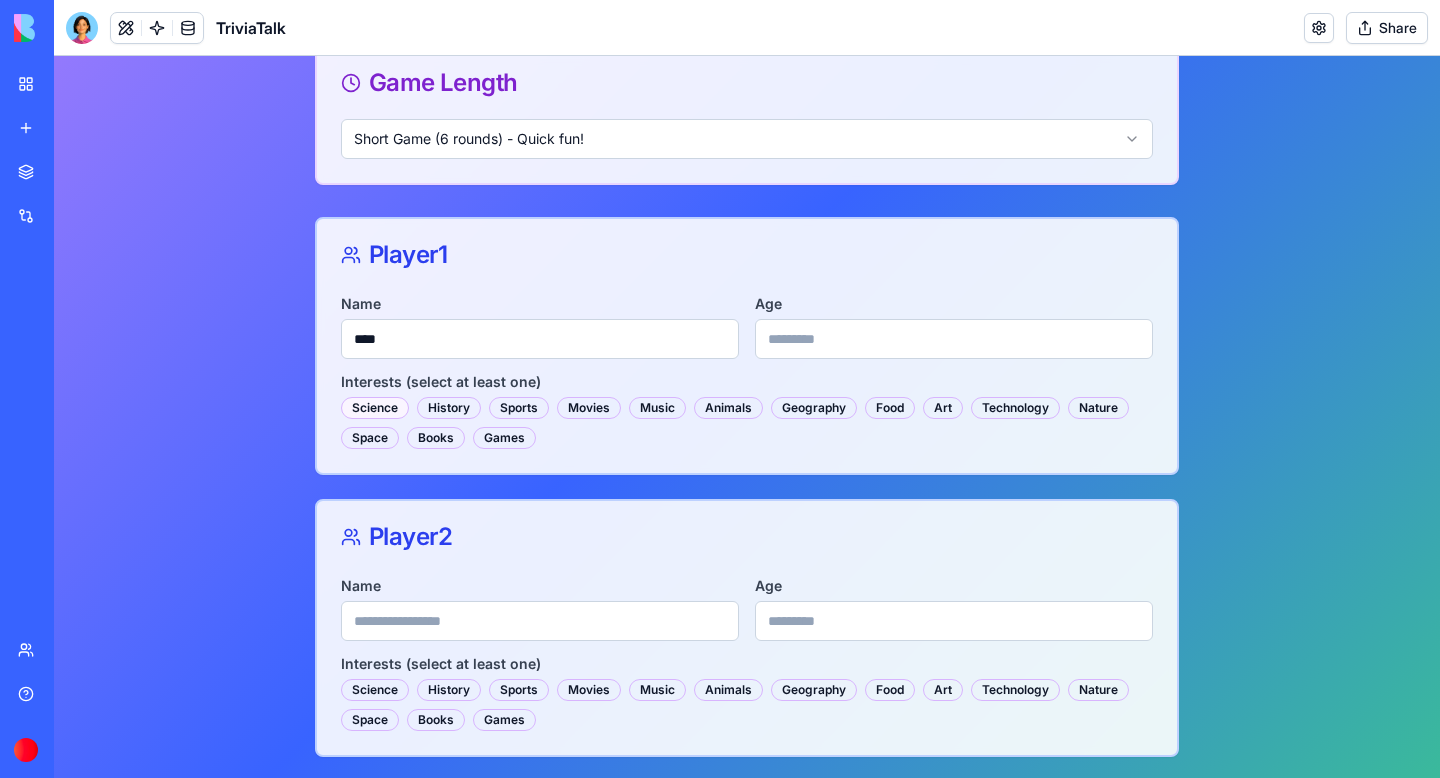 click on "Science" at bounding box center [375, 408] 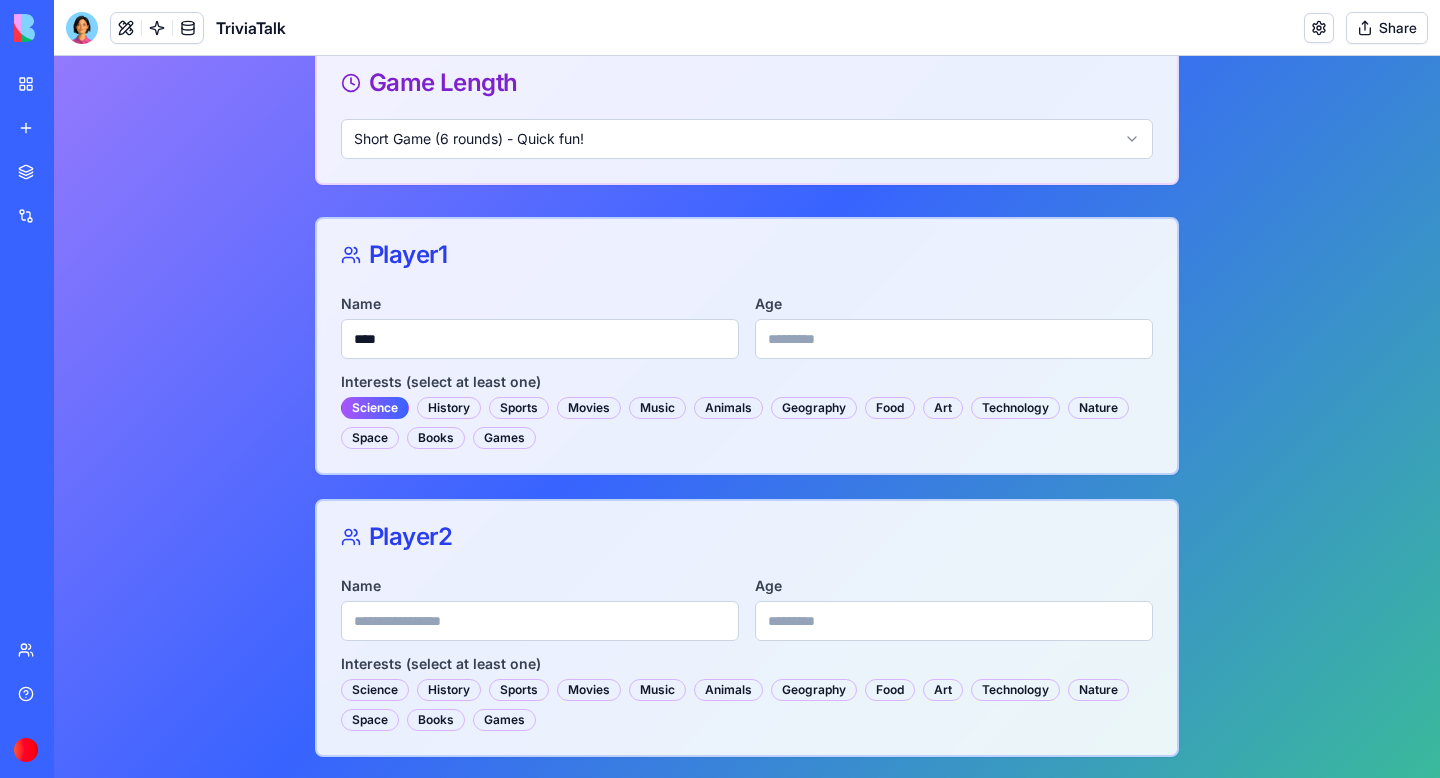 click on "Name" at bounding box center [540, 621] 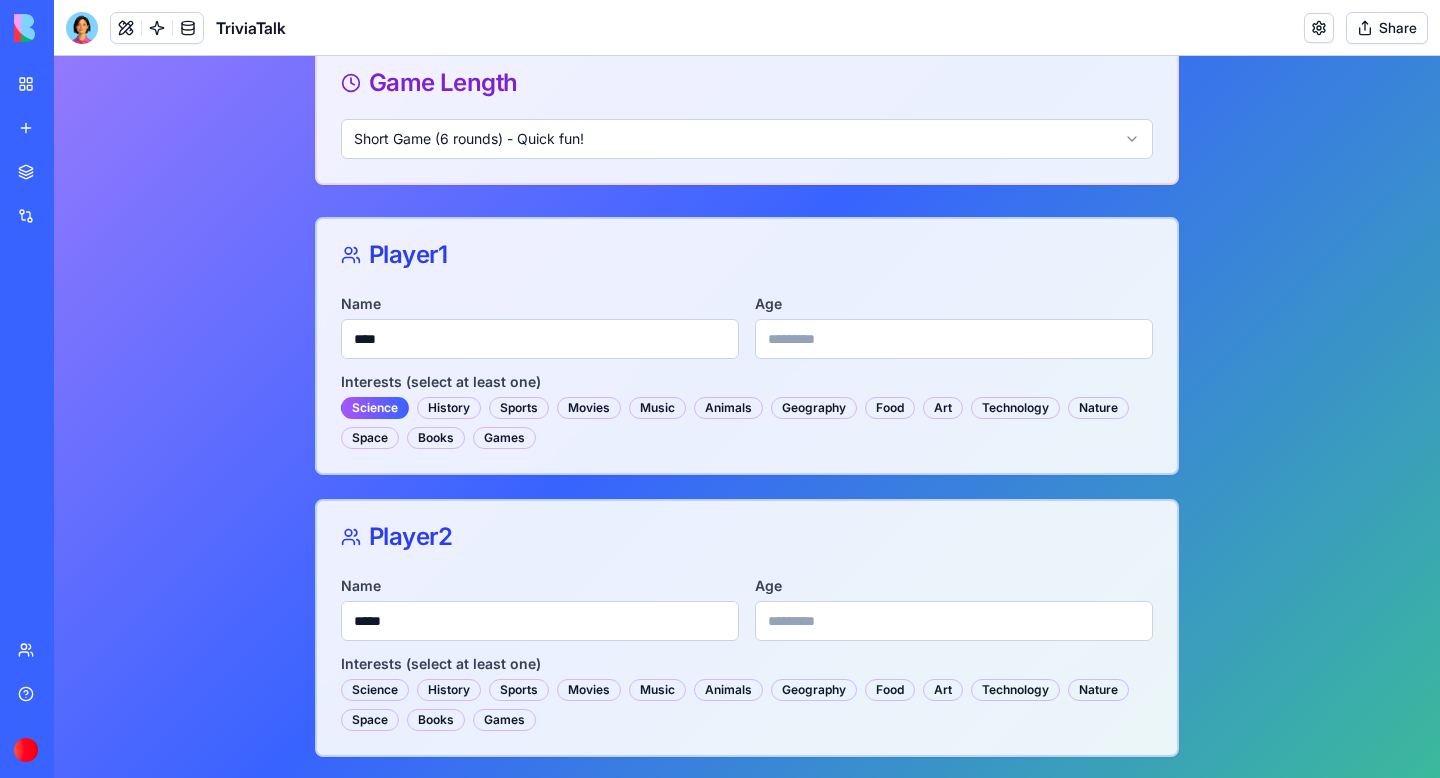 click on "Age" at bounding box center [954, 621] 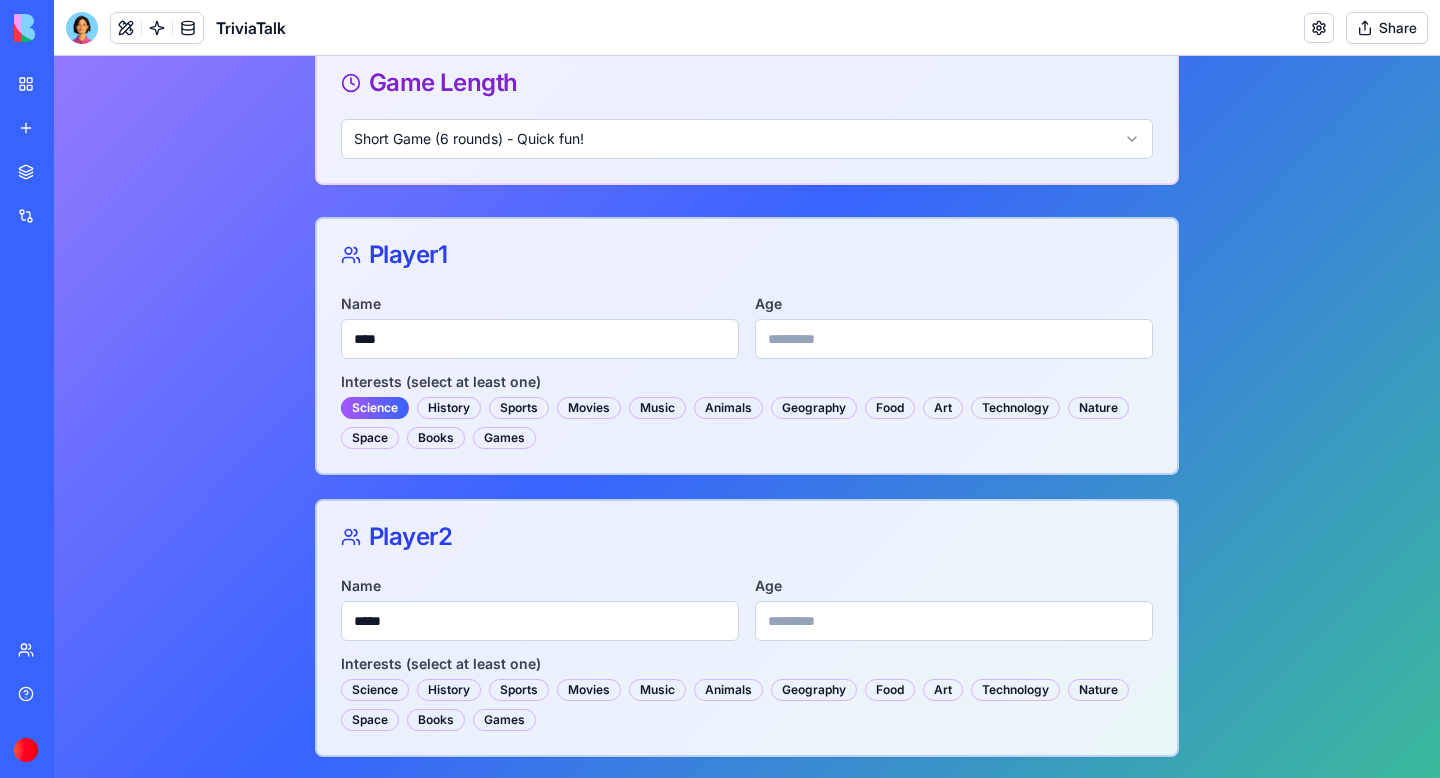 click on "*" at bounding box center [954, 621] 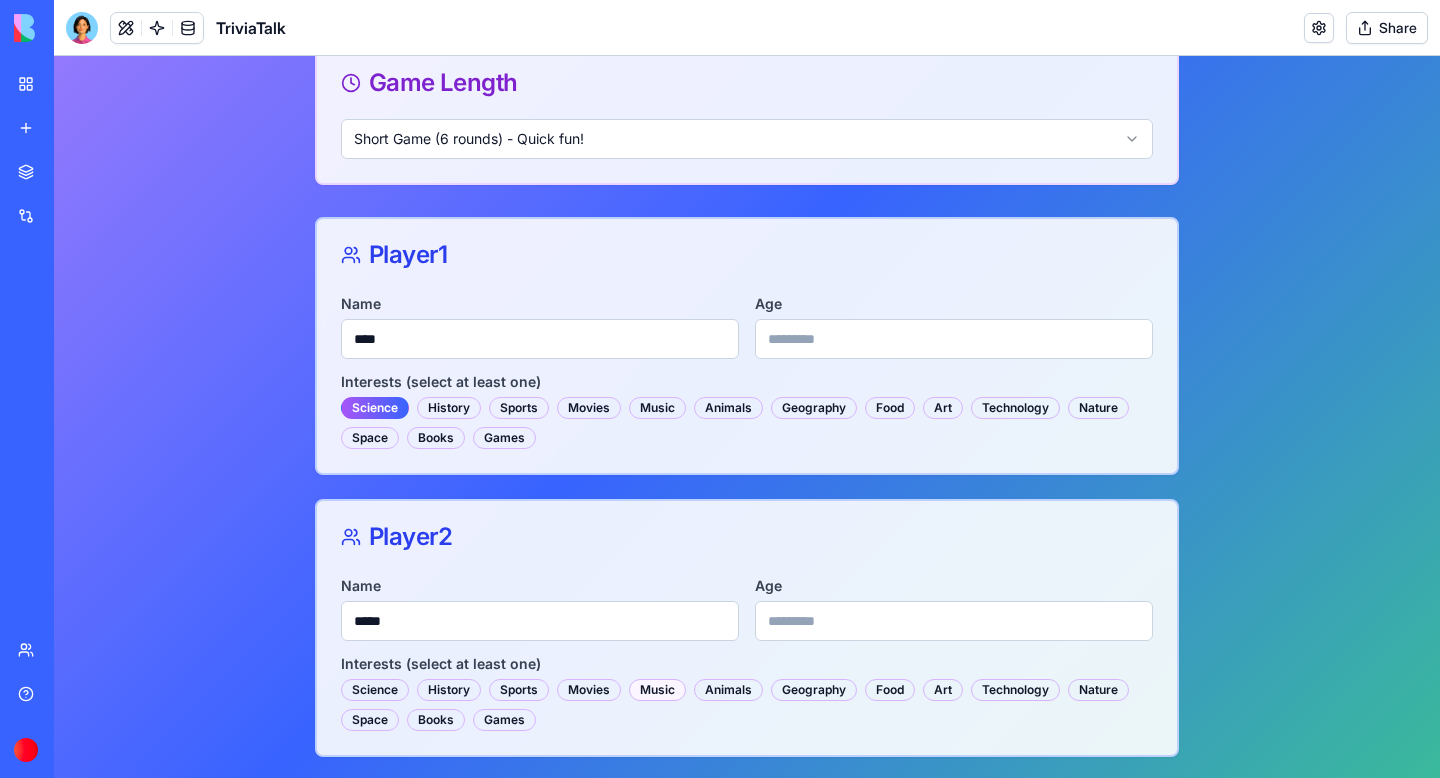 click on "Music" at bounding box center [657, 690] 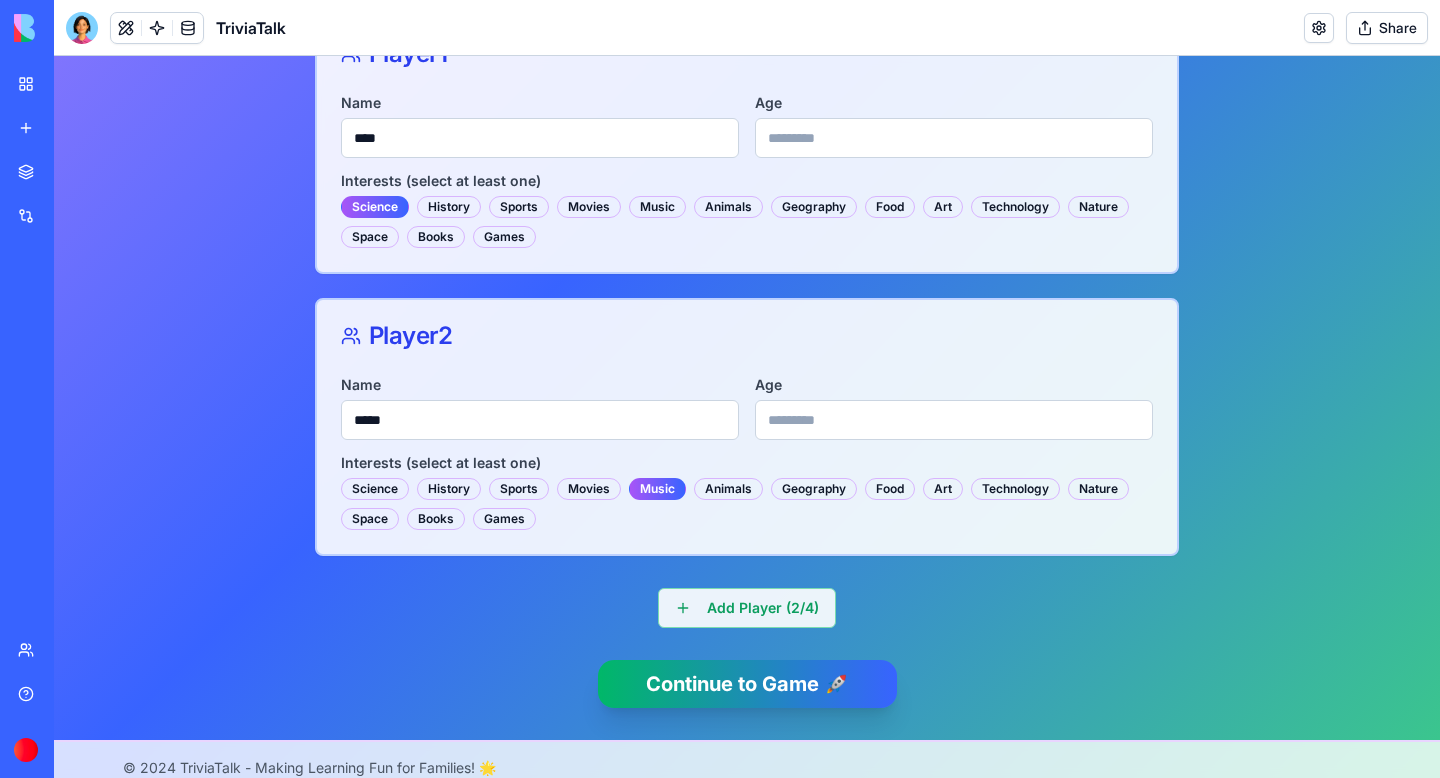 scroll, scrollTop: 680, scrollLeft: 0, axis: vertical 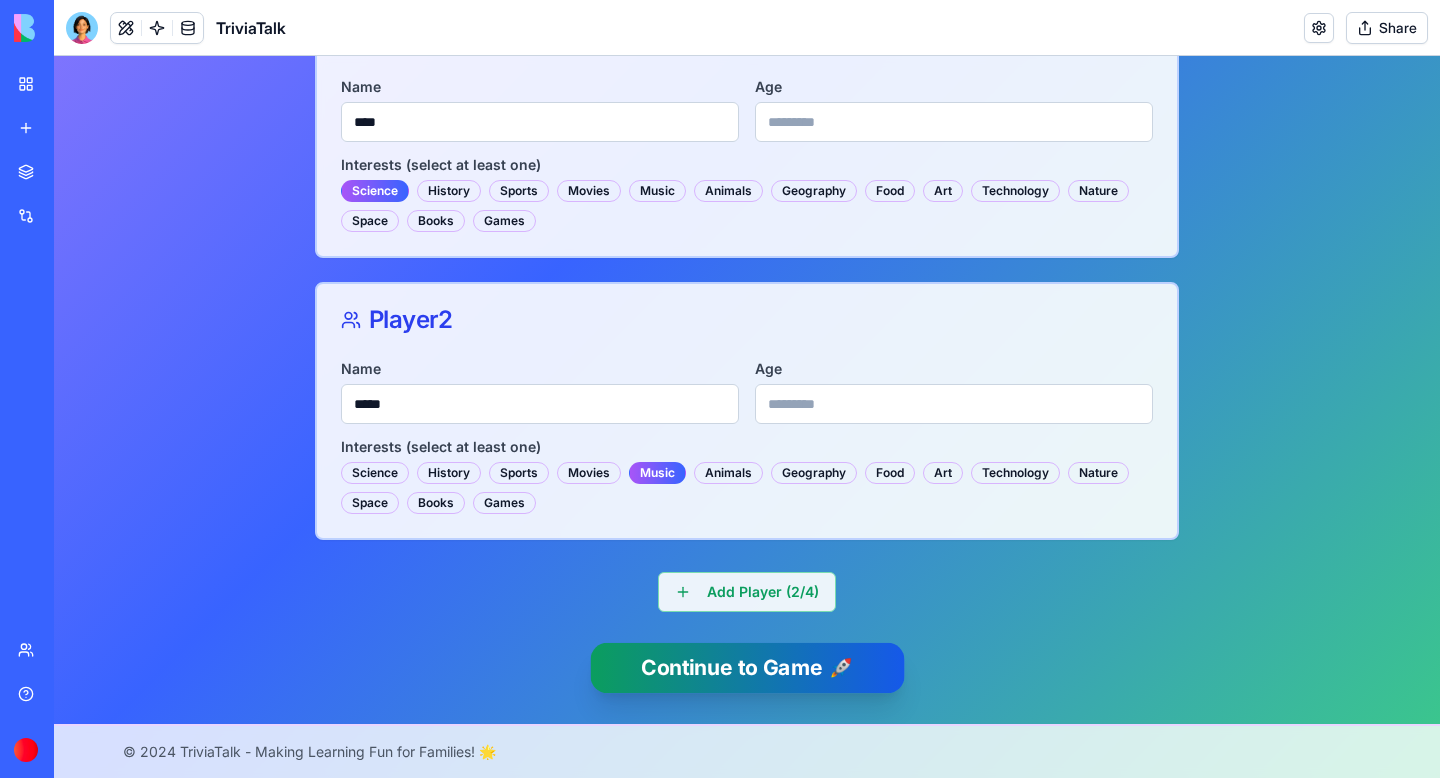 click on "Continue to Game 🚀" at bounding box center (747, 668) 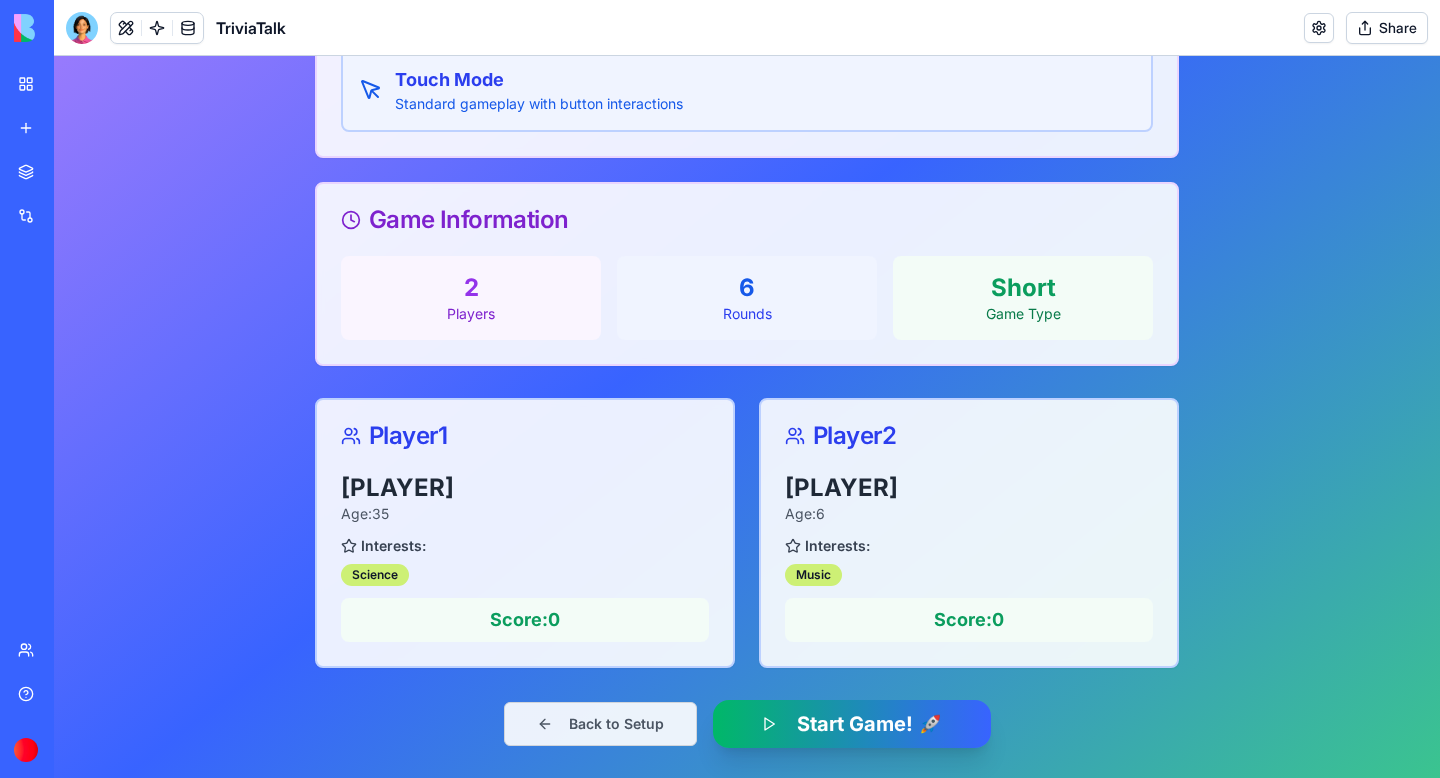 scroll, scrollTop: 327, scrollLeft: 0, axis: vertical 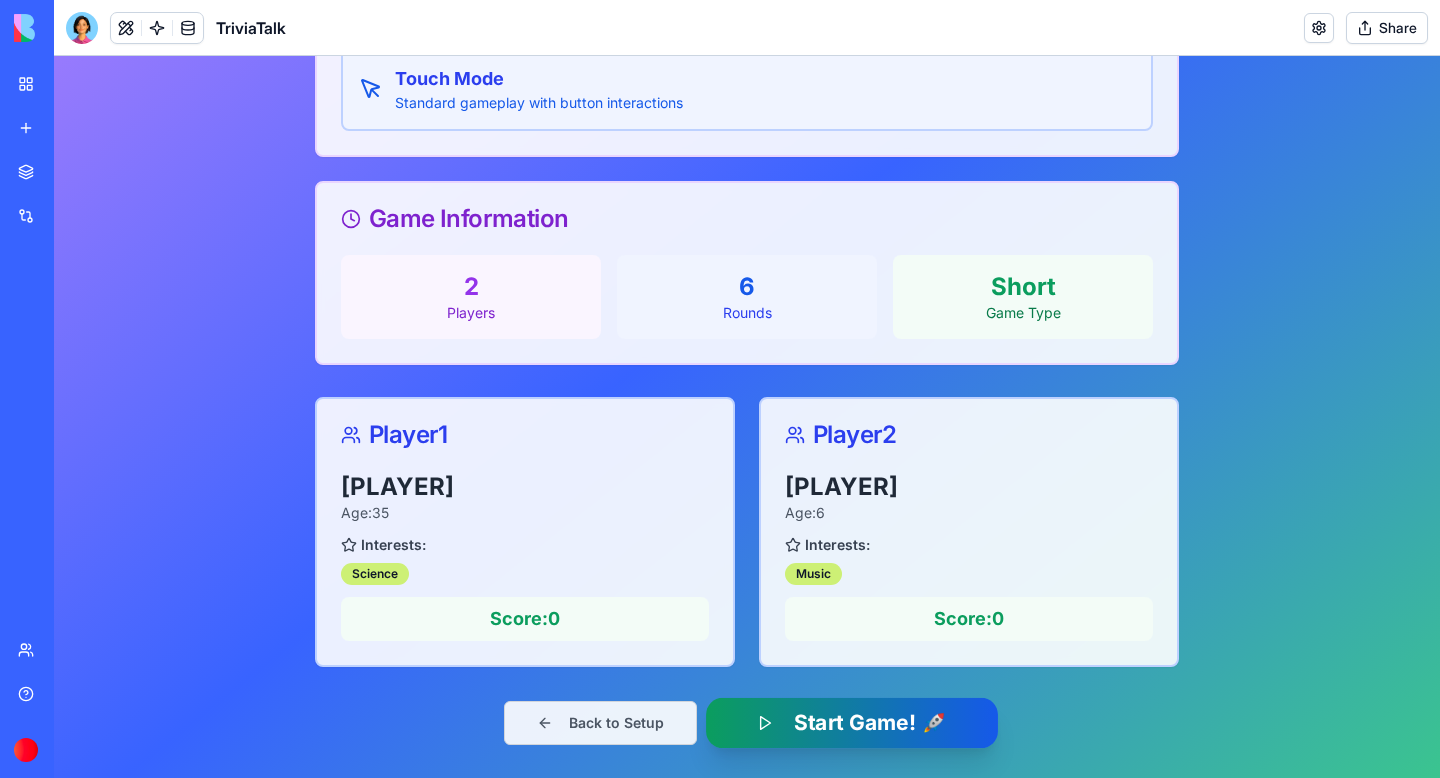 click on "Start Game! 🚀" at bounding box center [852, 723] 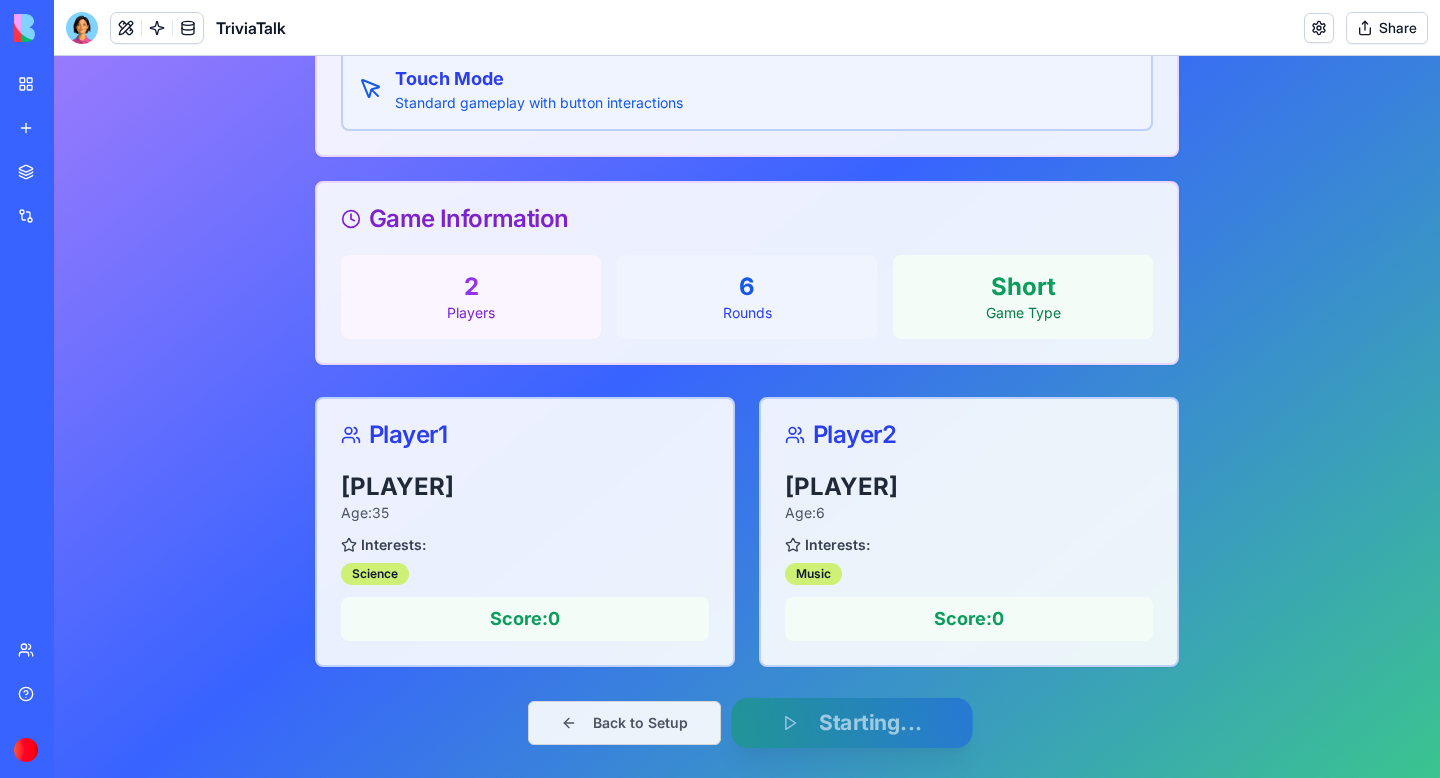 scroll, scrollTop: 0, scrollLeft: 0, axis: both 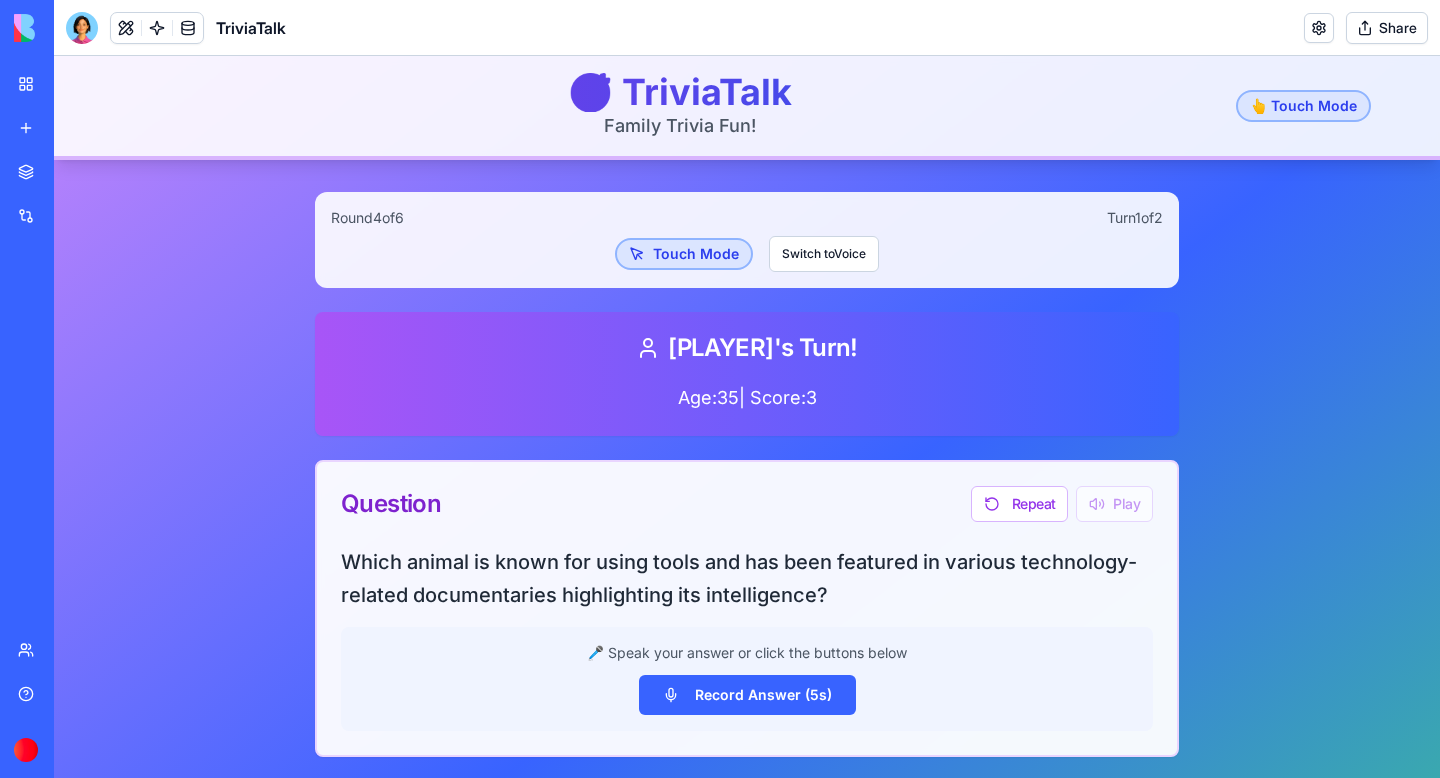 click on "Repeat Play" at bounding box center (1062, 504) 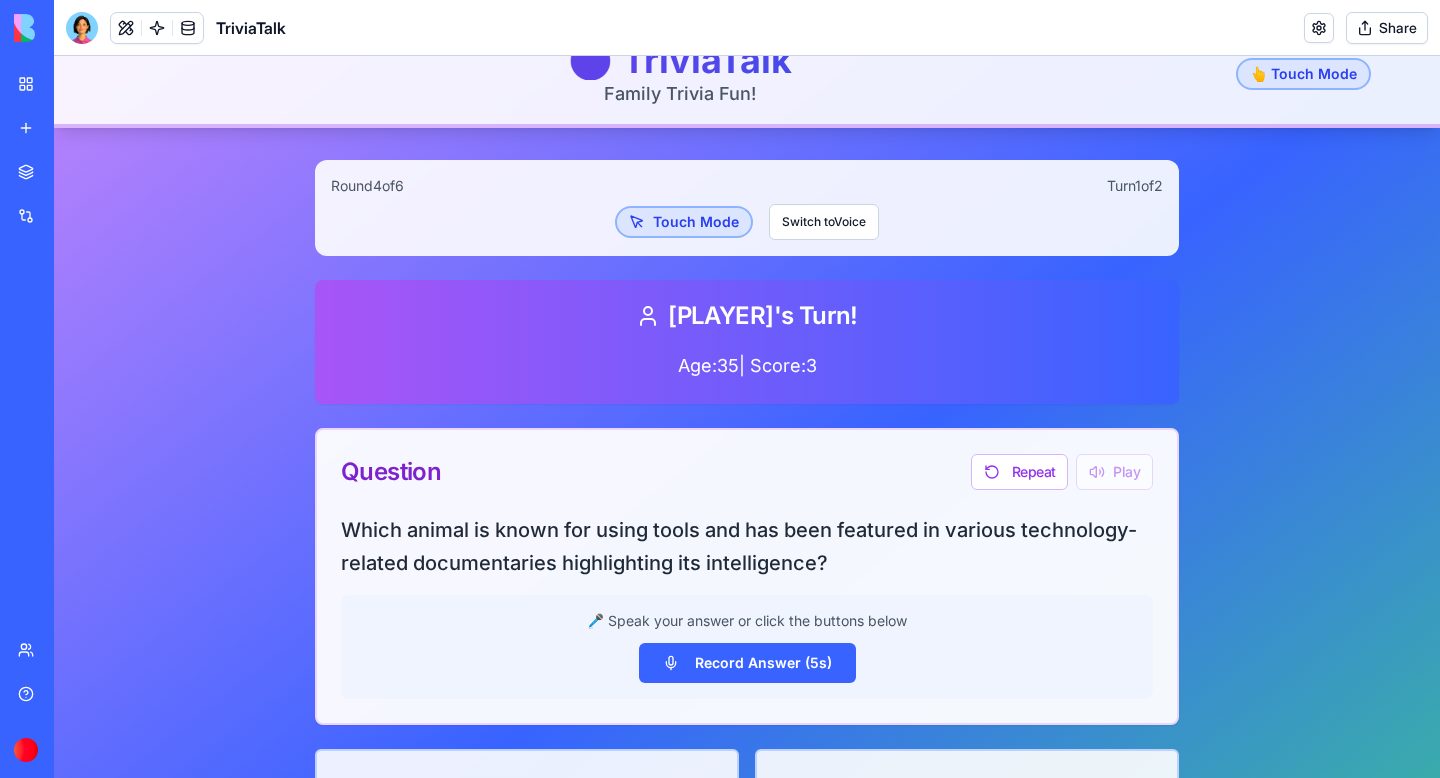 scroll, scrollTop: 324, scrollLeft: 0, axis: vertical 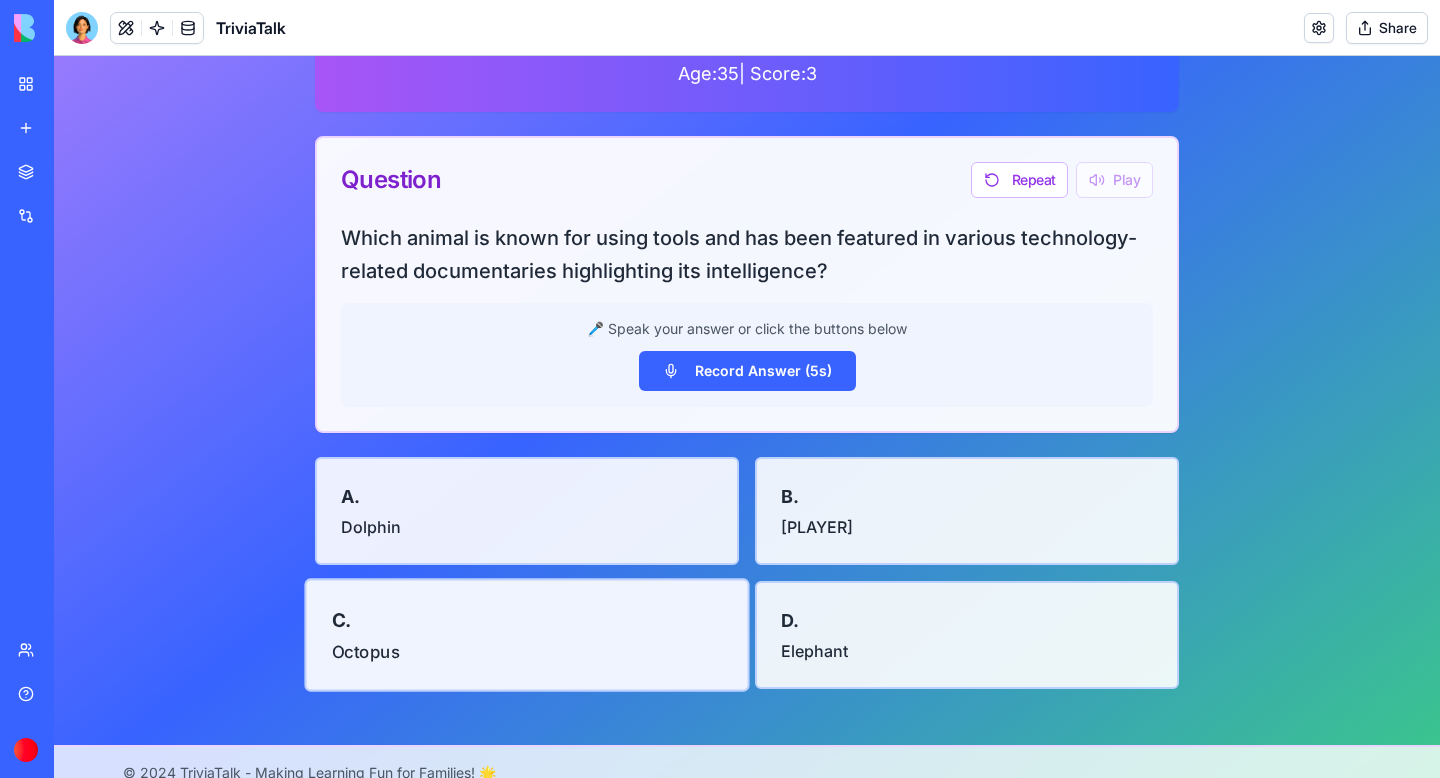 click on "C . Octopus" at bounding box center (526, 634) 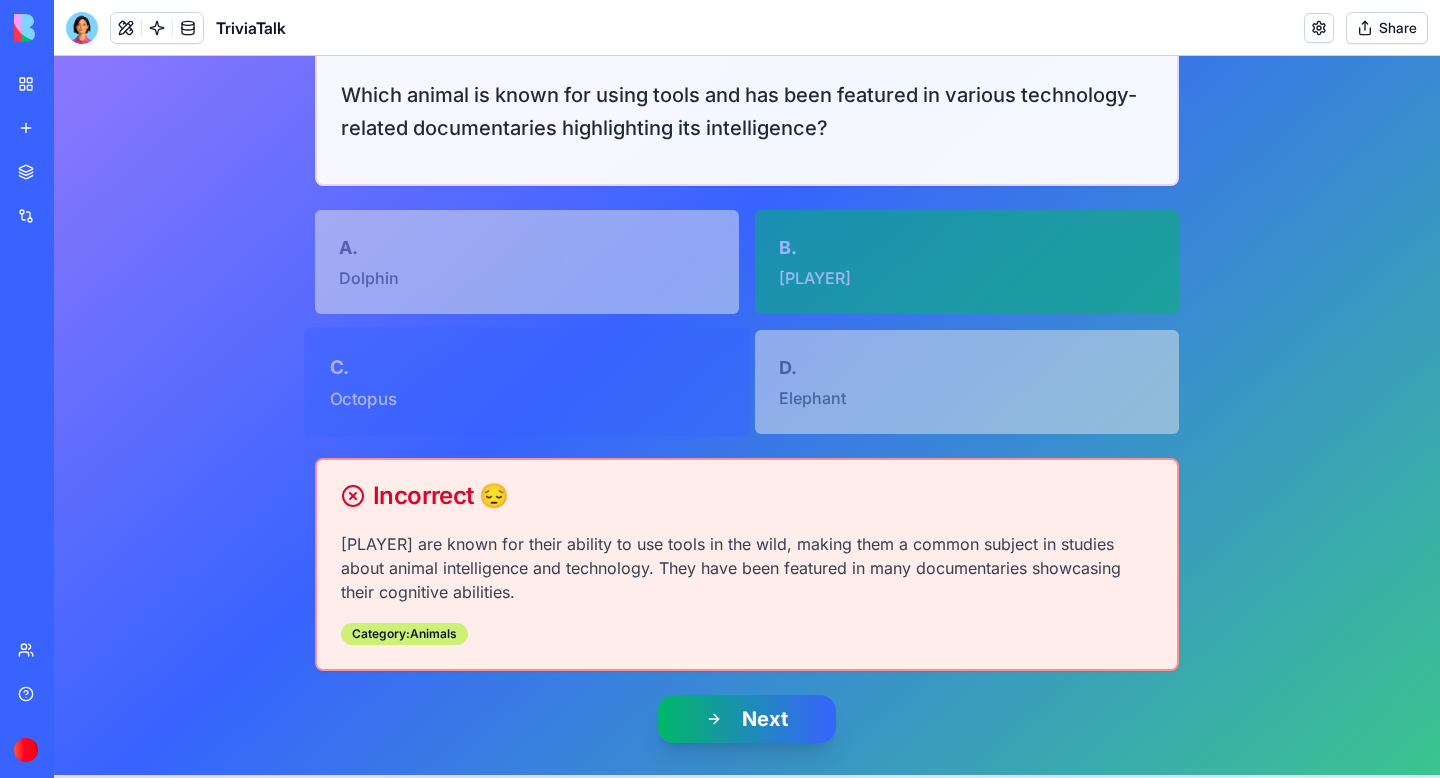 scroll, scrollTop: 472, scrollLeft: 0, axis: vertical 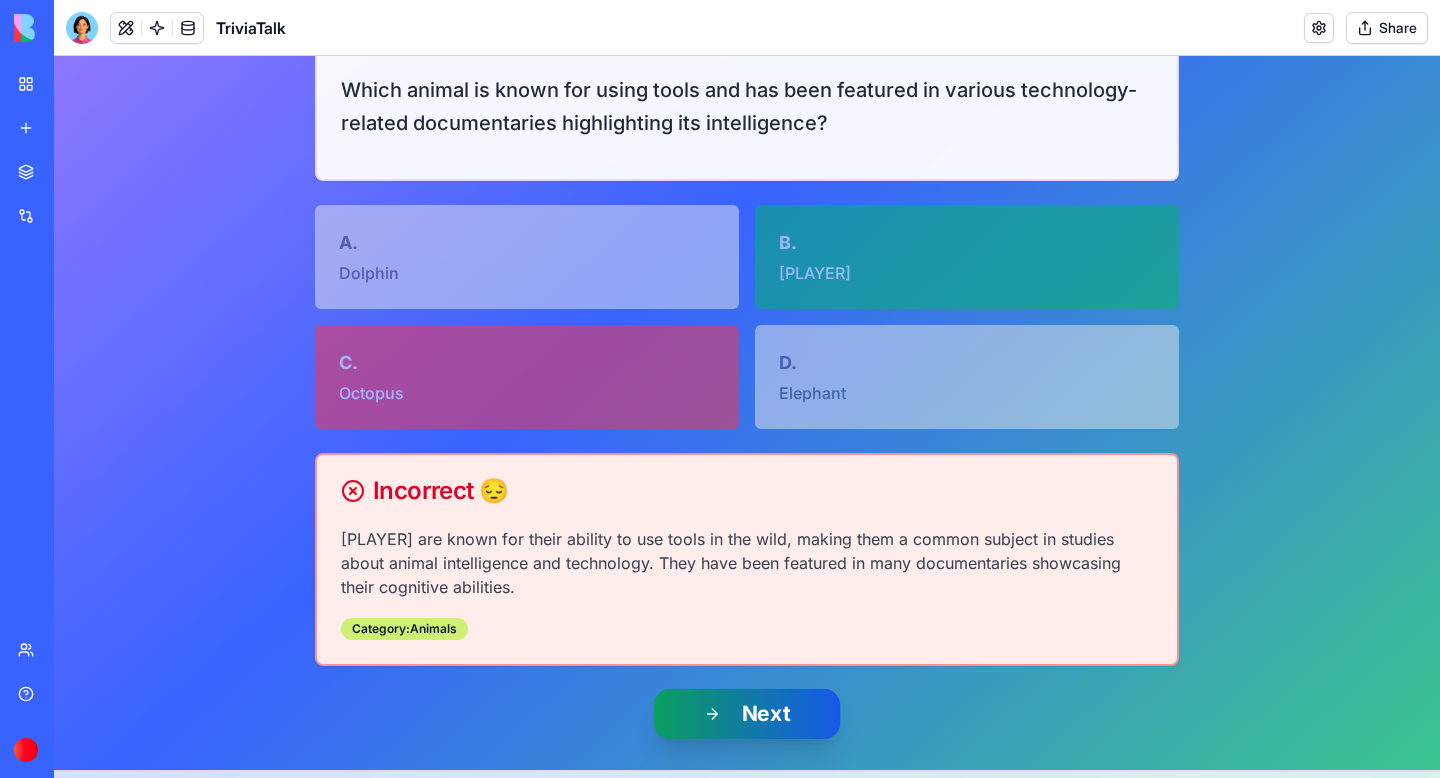 click on "Next" at bounding box center (747, 714) 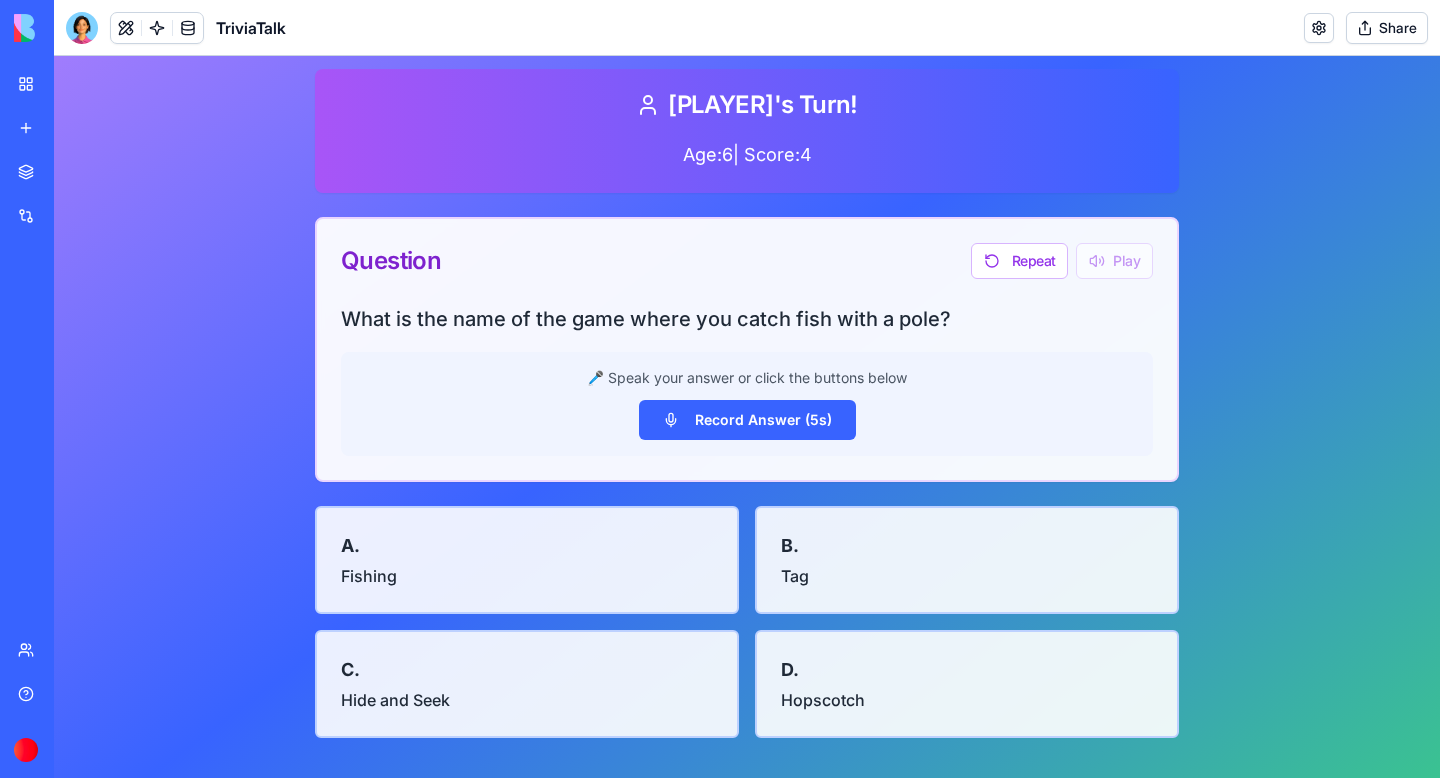 scroll, scrollTop: 251, scrollLeft: 0, axis: vertical 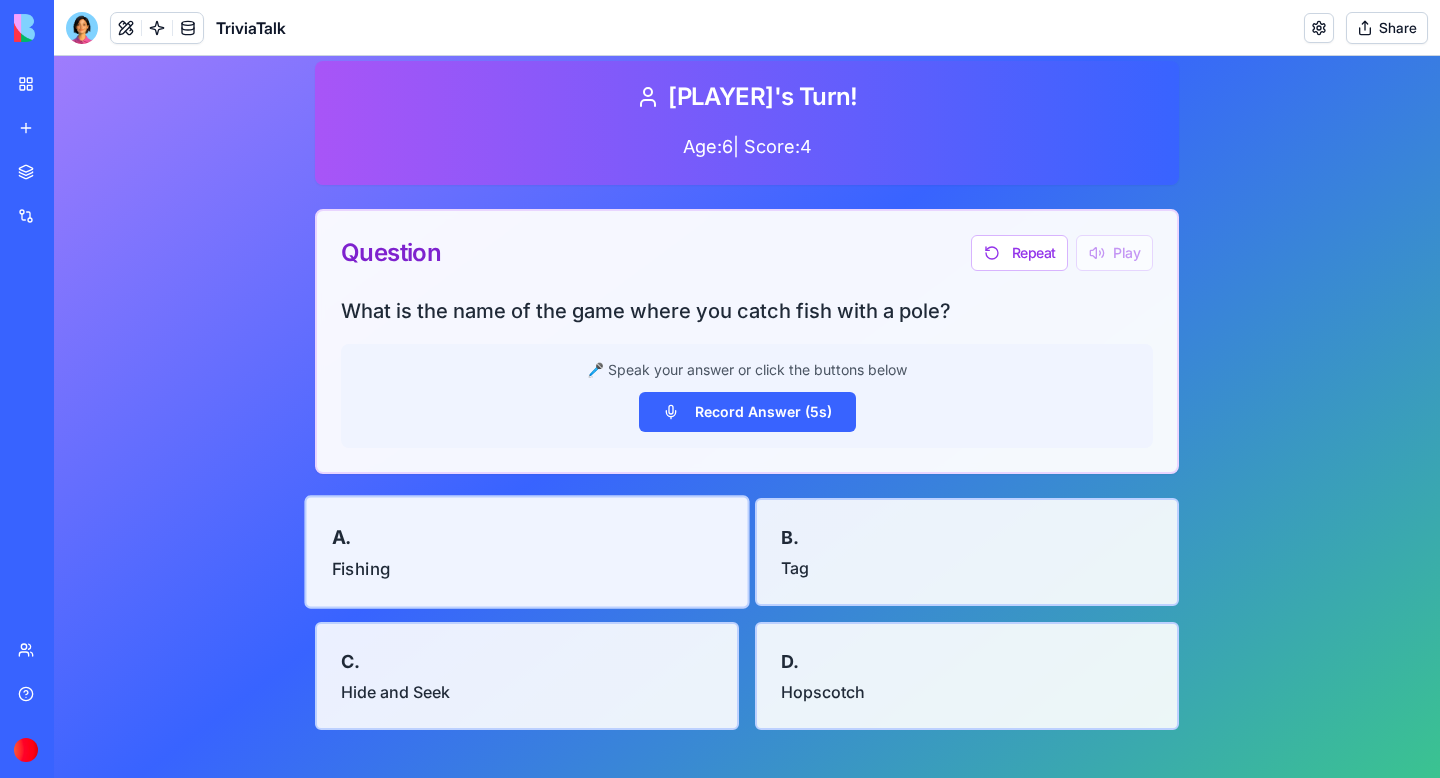 click on "A . Fishing" at bounding box center (526, 551) 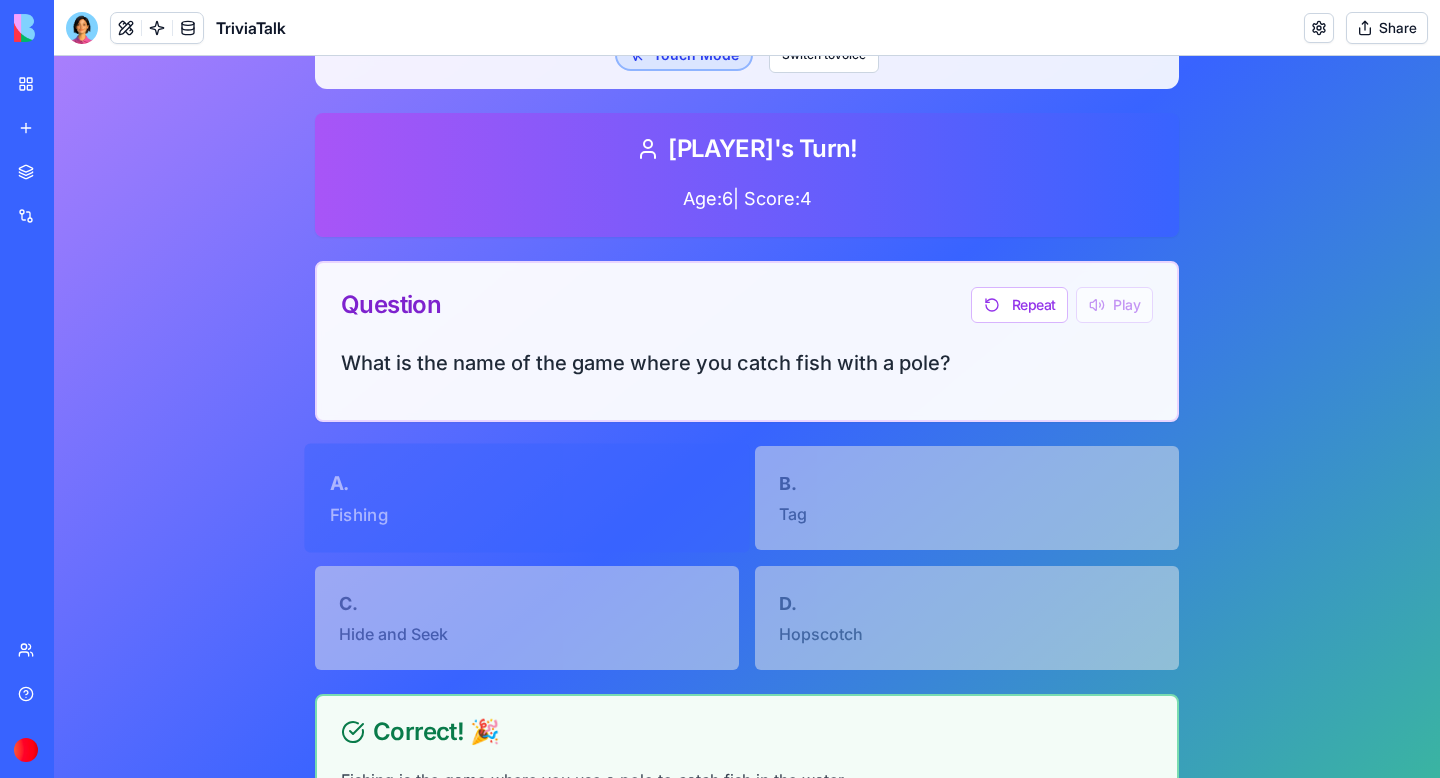 scroll, scrollTop: 0, scrollLeft: 0, axis: both 